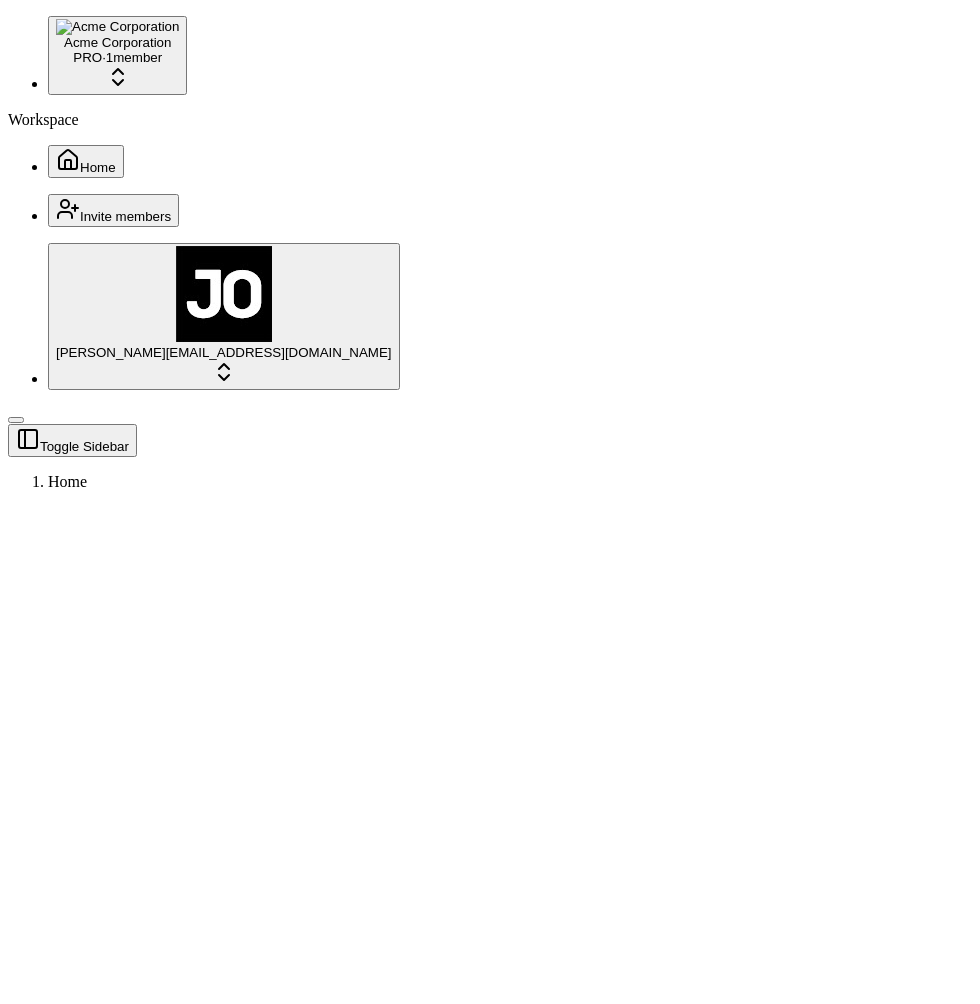 scroll, scrollTop: 0, scrollLeft: 0, axis: both 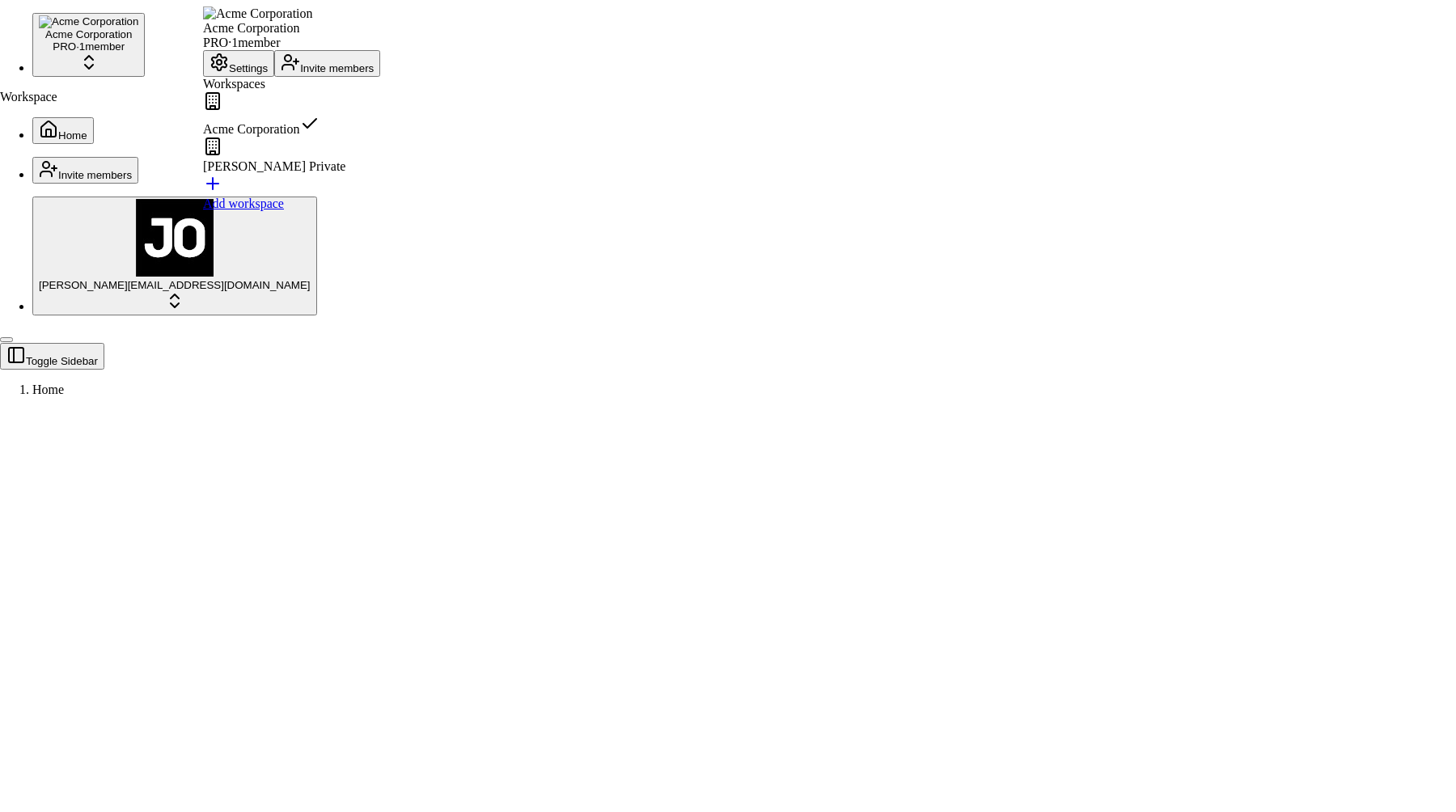 click on "Acme Corporation PRO  ·  1  member Workspace Home Invite members Jo B bejonster@gmail.com Toggle Sidebar Home Acme Corporation PRO  ·  1  member Settings Invite members Workspaces Acme Corporation John Private Add workspace" at bounding box center [728, 457] 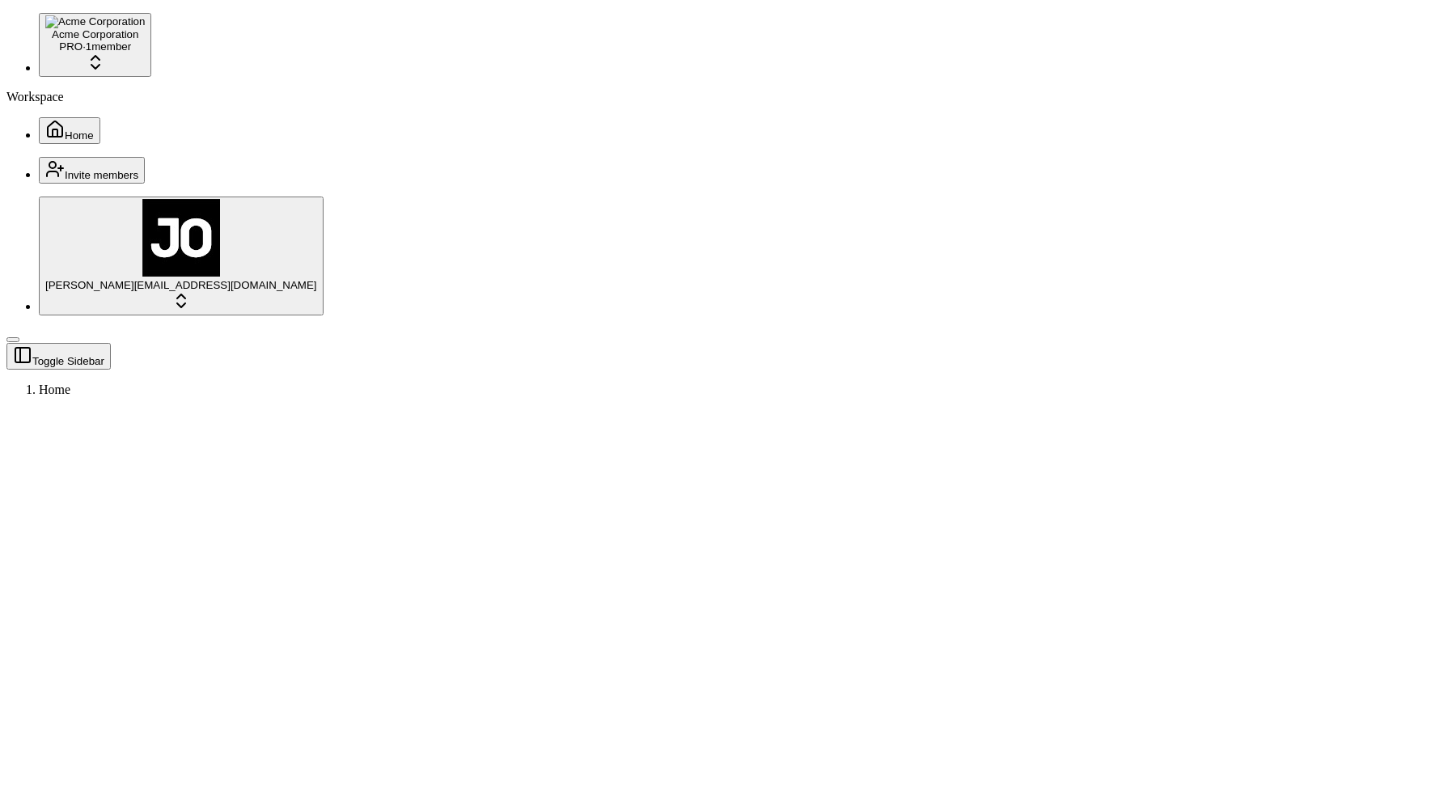 click on "Acme Corporation PRO  ·  1  member Workspace Home Invite members Jo B bejonster@gmail.com Toggle Sidebar Home" at bounding box center [728, 457] 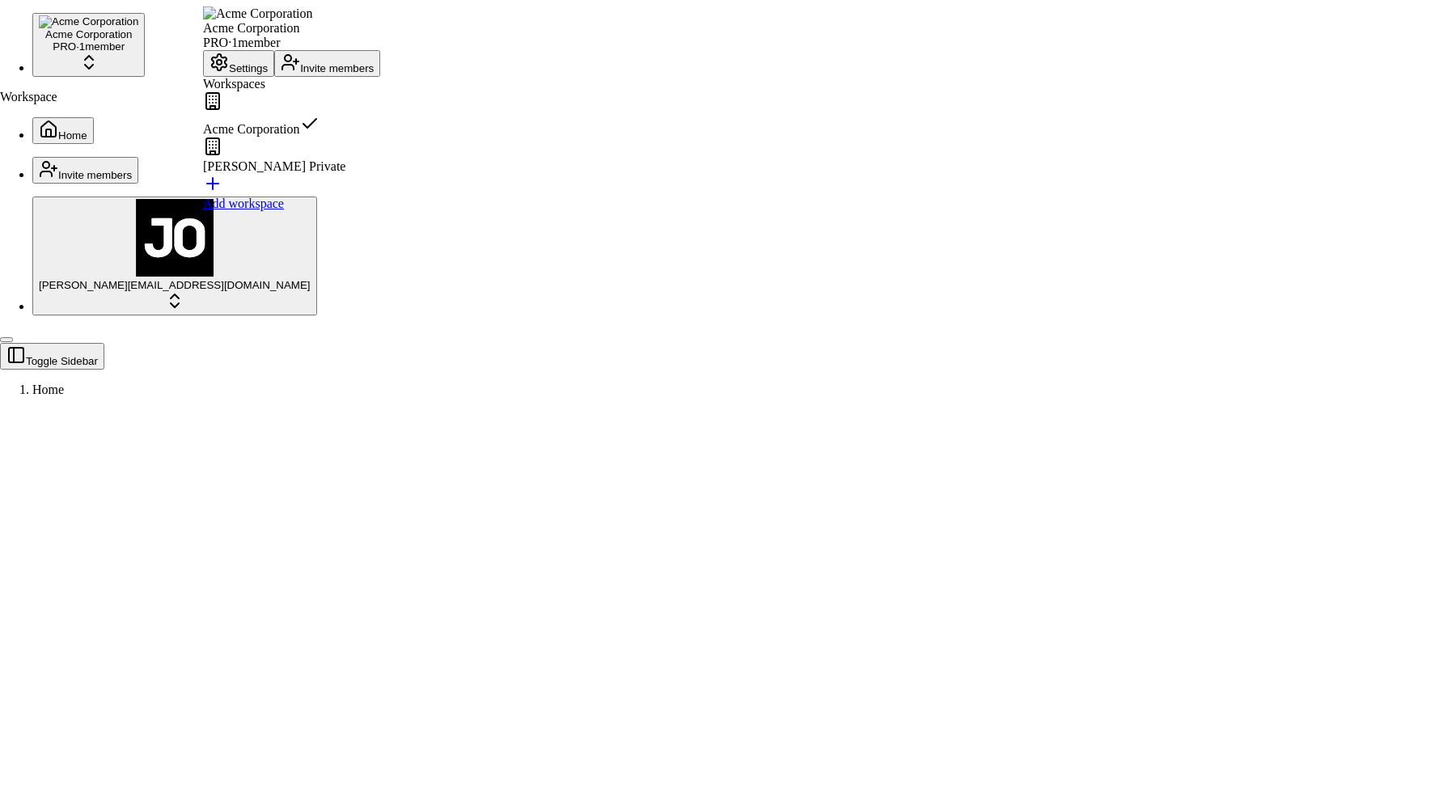 click on "Acme Corporation PRO  ·  1  member Workspace Home Invite members Jo B bejonster@gmail.com Toggle Sidebar Home Acme Corporation PRO  ·  1  member Settings Invite members Workspaces Acme Corporation John Private Add workspace" at bounding box center (728, 457) 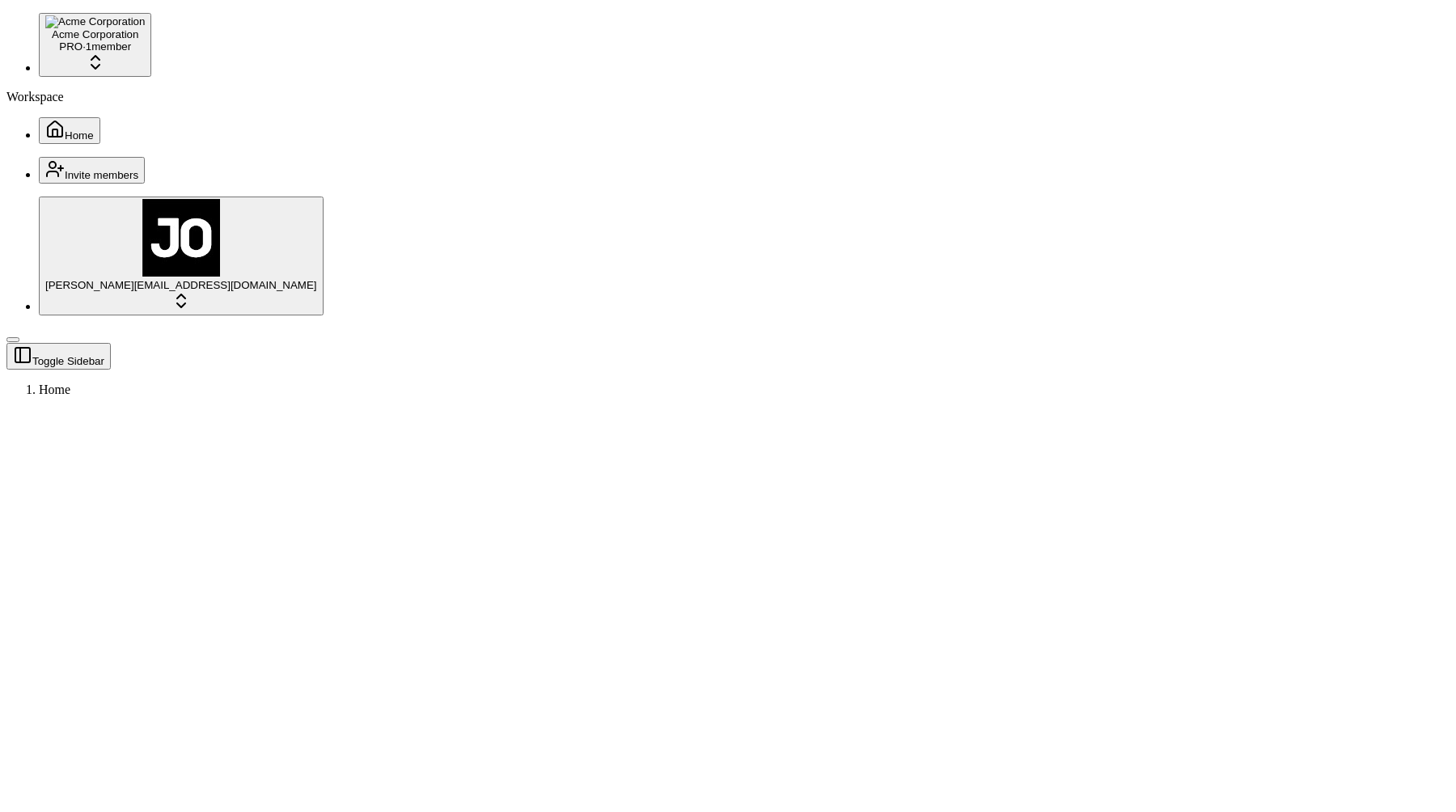 click on "Acme Corporation PRO  ·  1  member Workspace Home Invite members Jo B bejonster@gmail.com Toggle Sidebar Home" at bounding box center (728, 457) 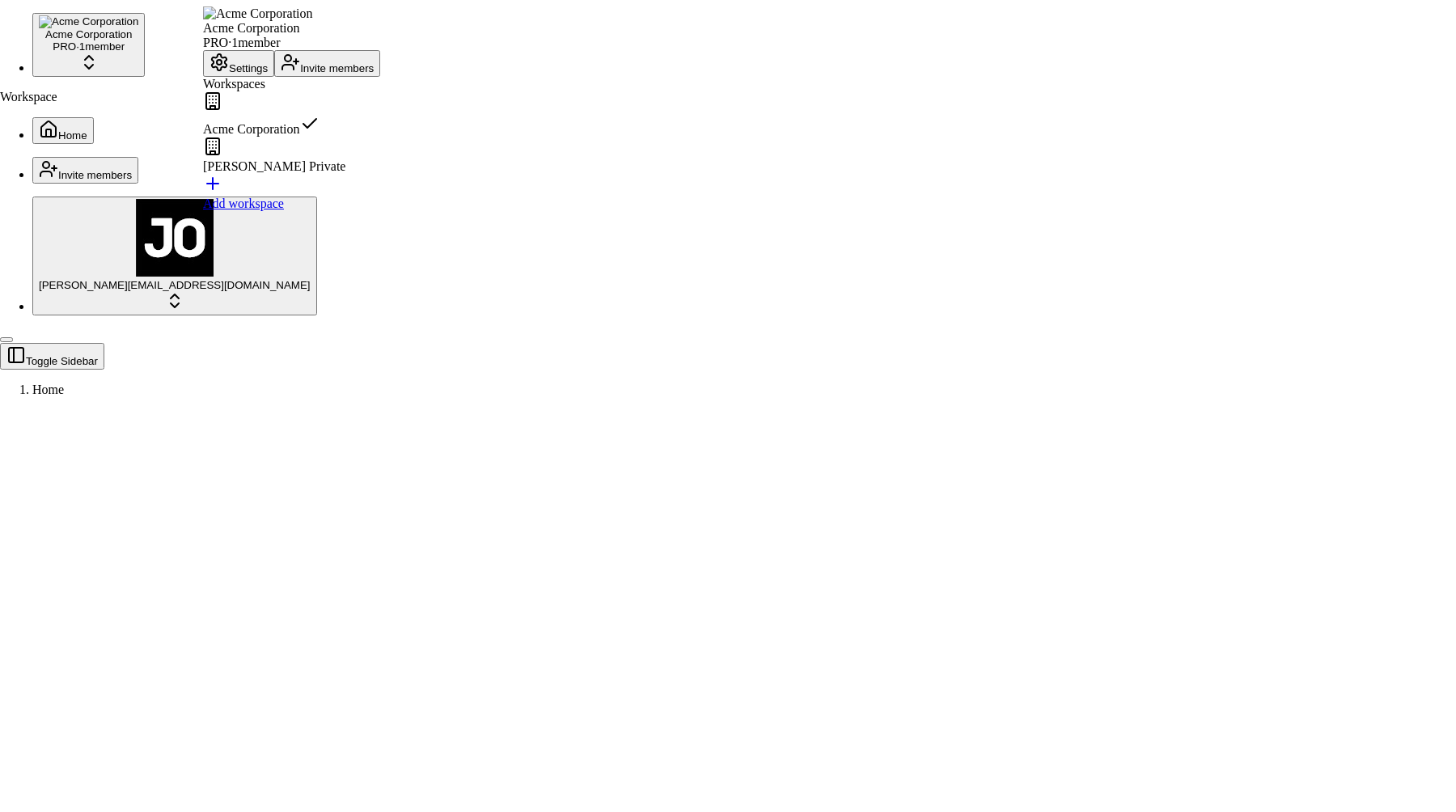 click on "Invite members" at bounding box center [327, 63] 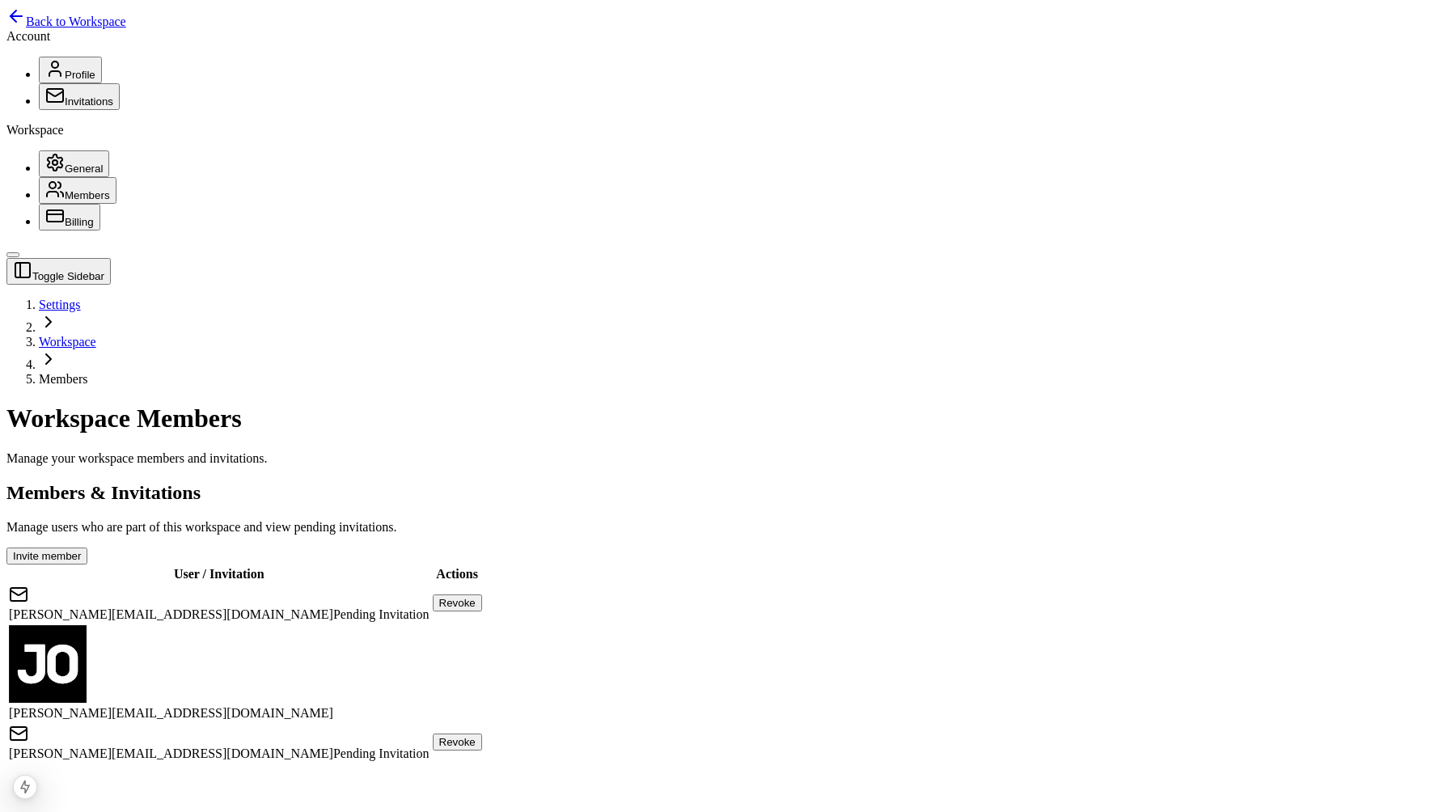 click on "Invite member" at bounding box center (47, 556) 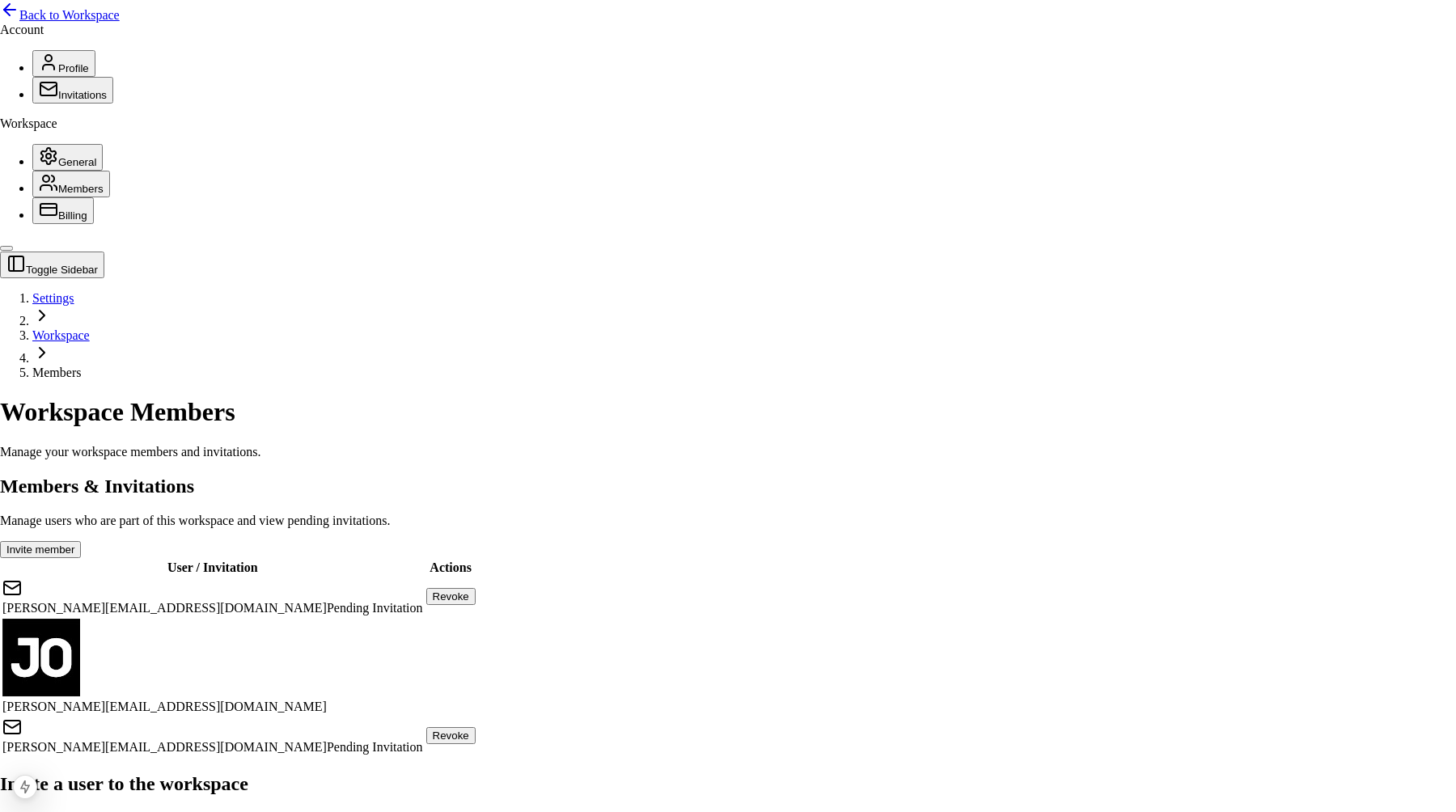 click on "Email address" at bounding box center [130, 820] 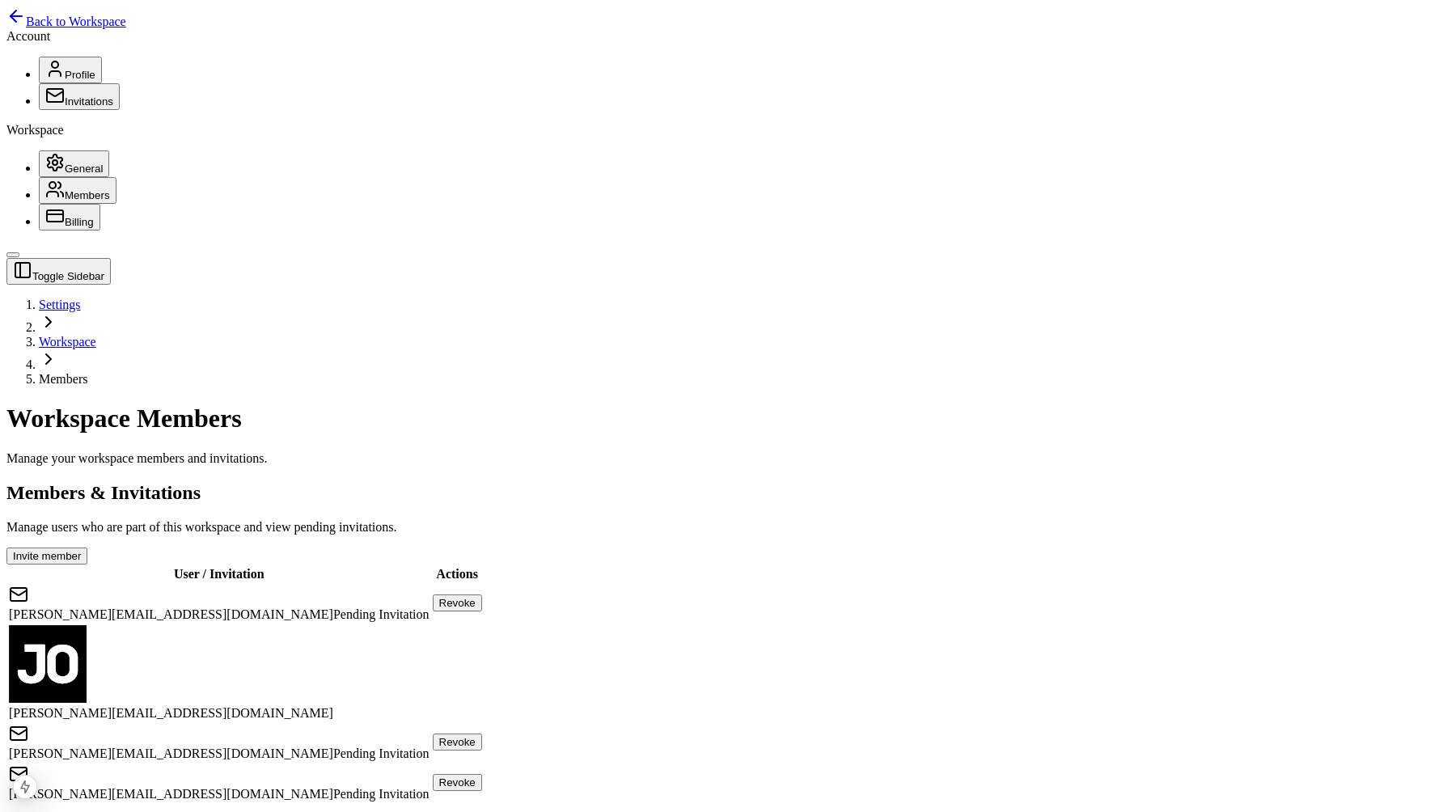 click on "Back to Workspace" at bounding box center (76, 21) 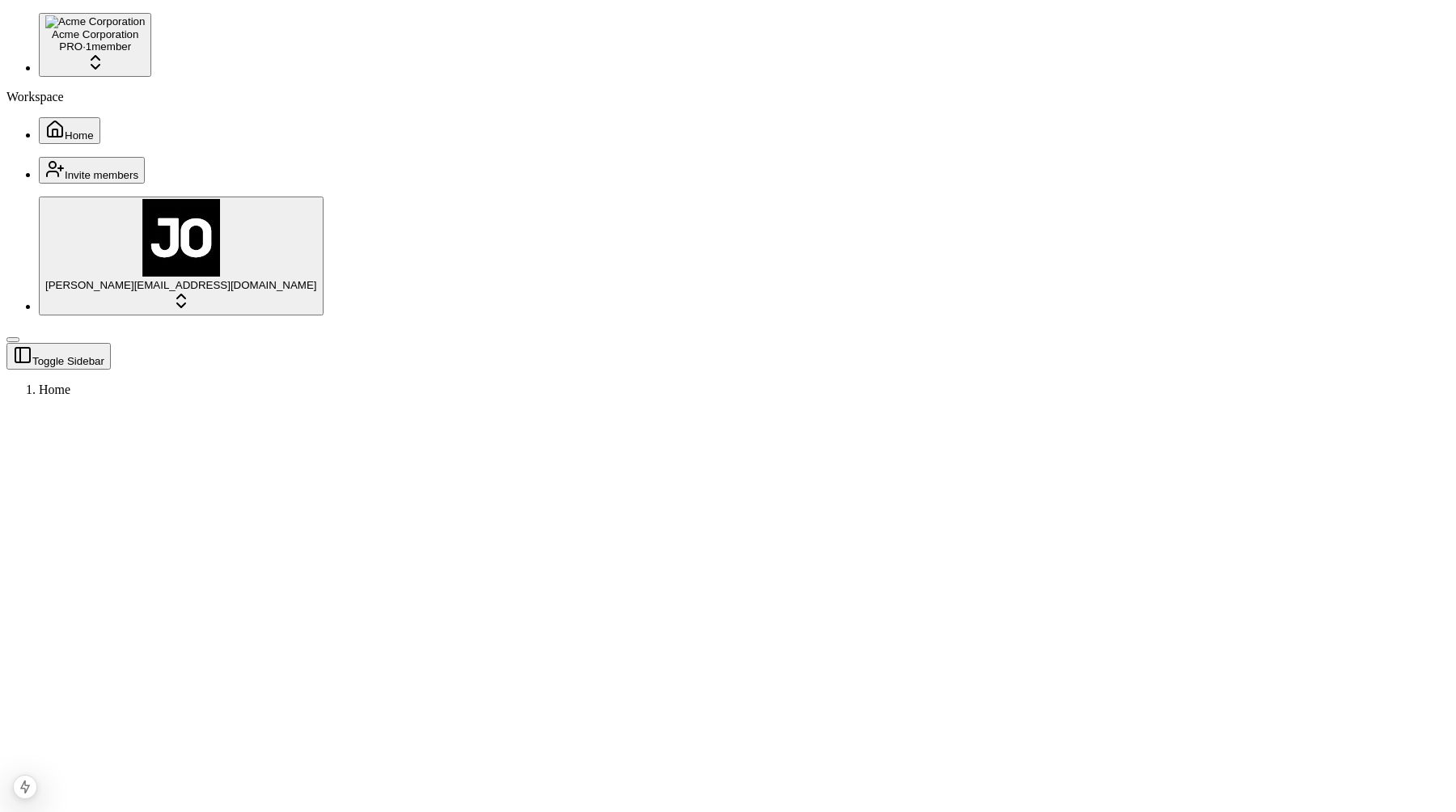 click on "Acme Corporation PRO  ·  1  member Workspace Home Invite members Jo B bejonster@gmail.com Toggle Sidebar Home" at bounding box center (728, 457) 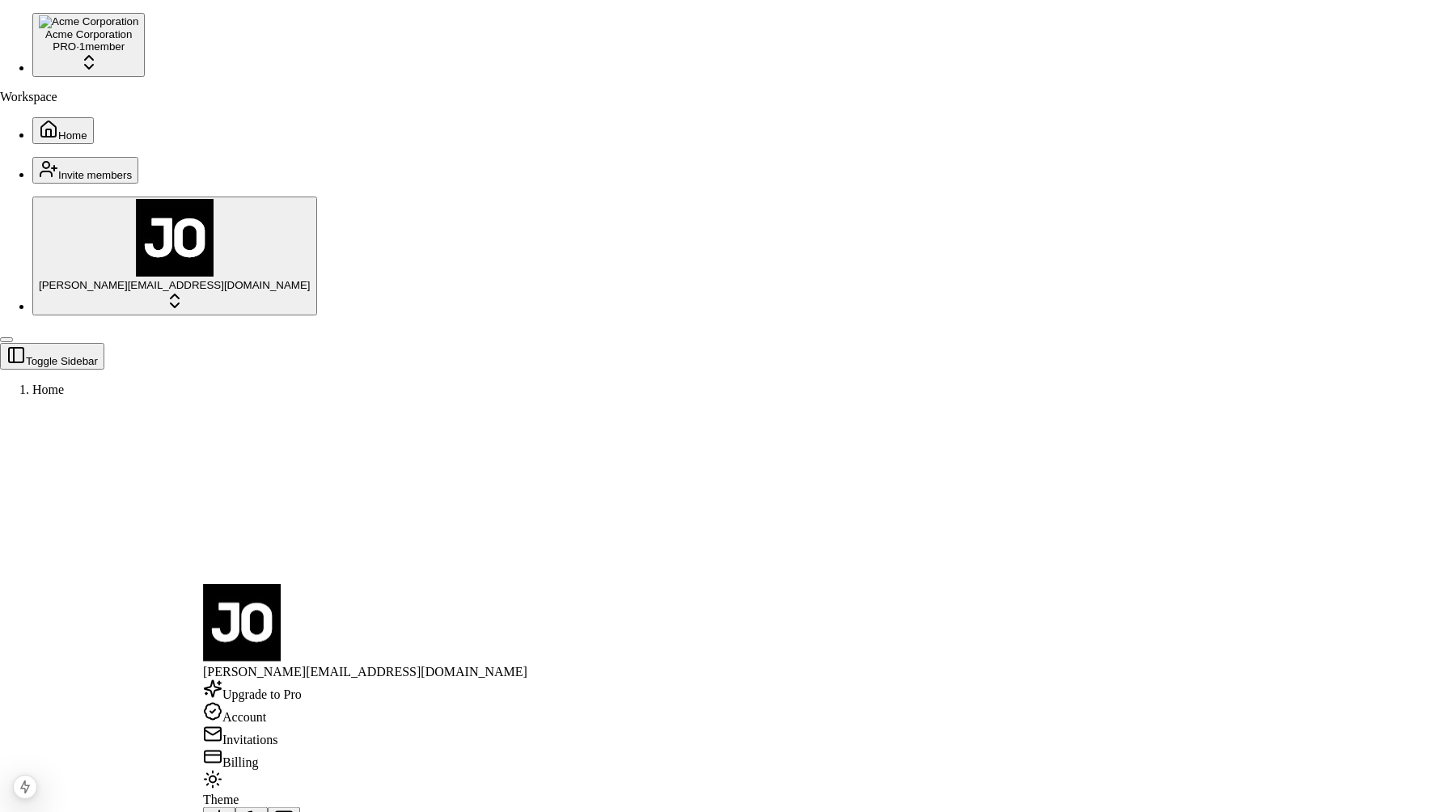 click on "Log out" at bounding box center [365, 845] 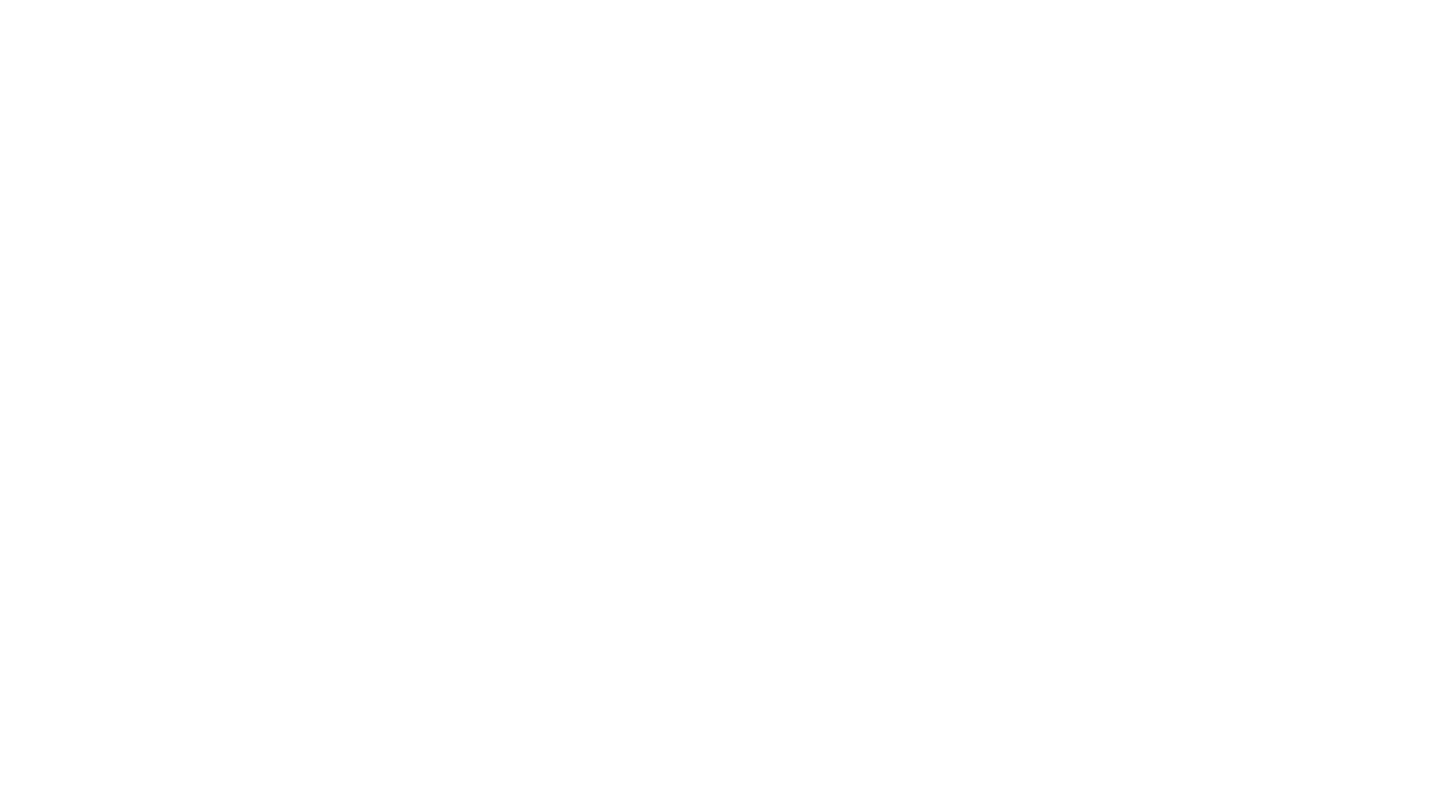 scroll, scrollTop: 0, scrollLeft: 0, axis: both 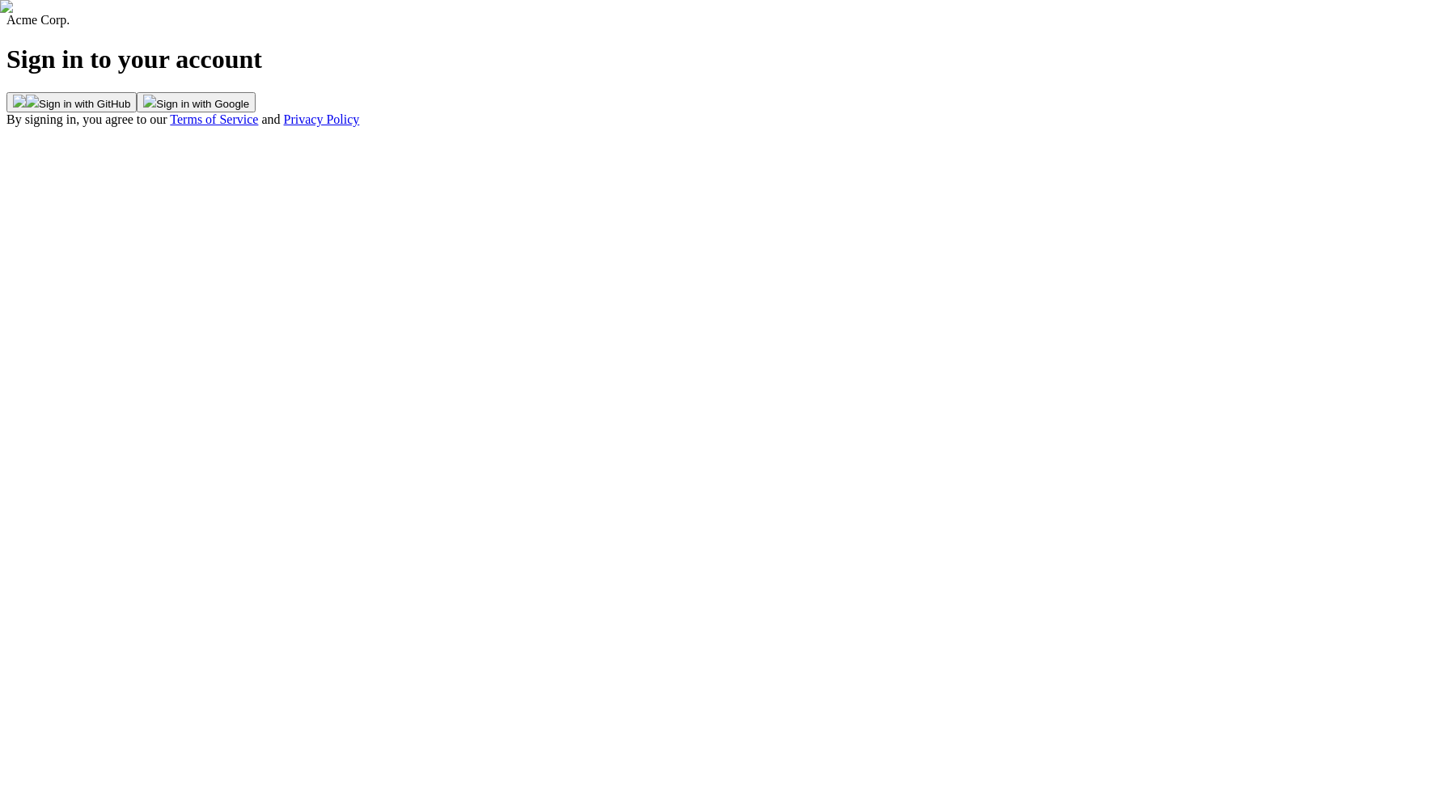 click on "Sign in with Google" at bounding box center (196, 102) 